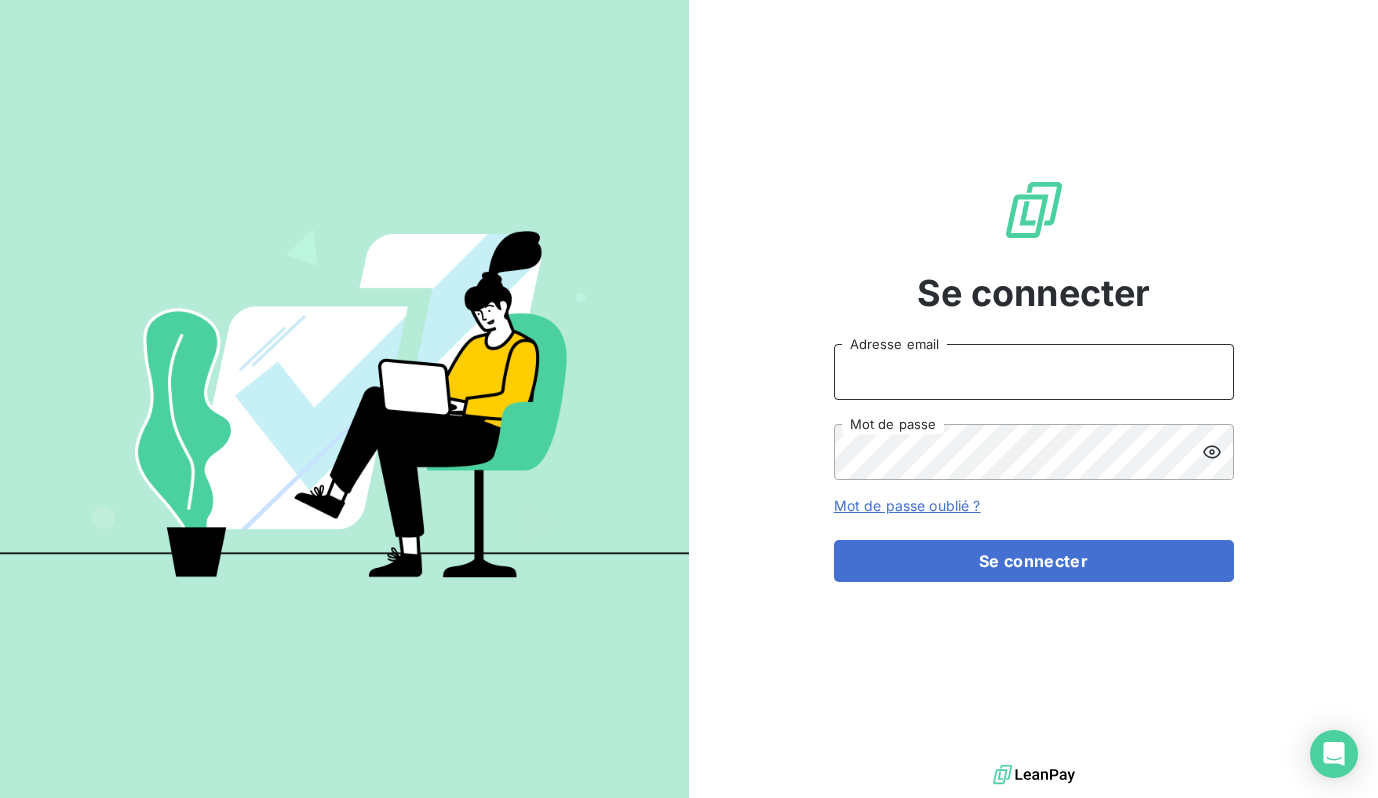 type on "compta@example.com" 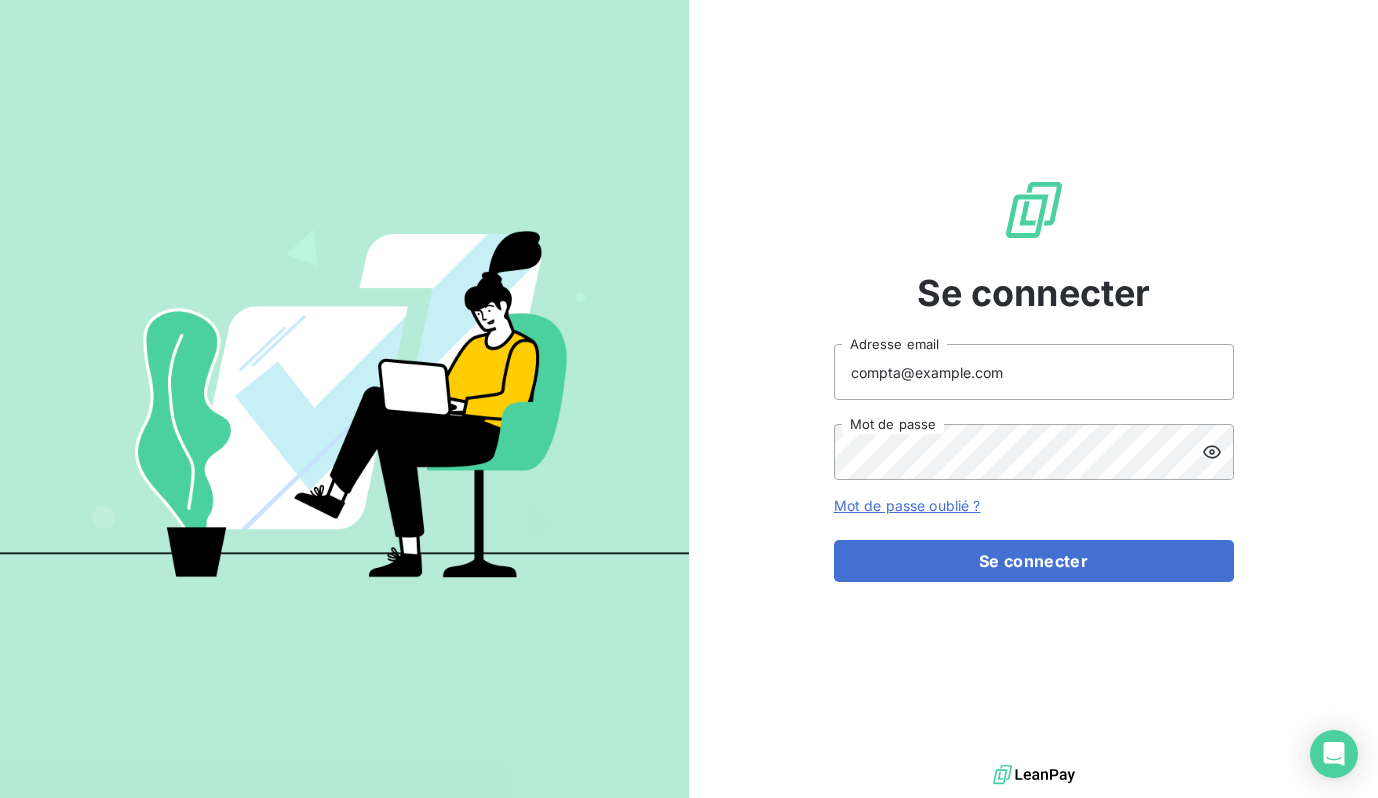scroll, scrollTop: 0, scrollLeft: 0, axis: both 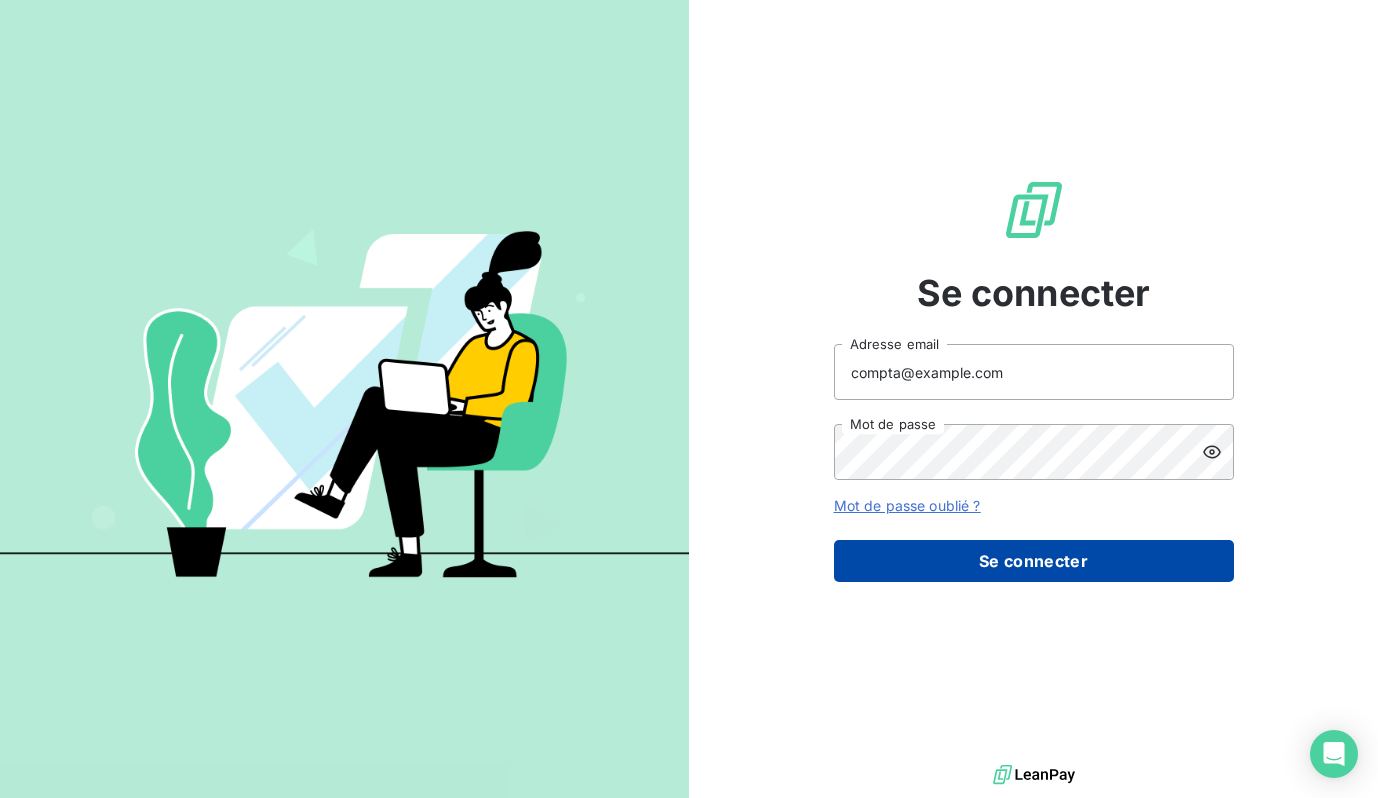 click on "Se connecter" at bounding box center [1034, 561] 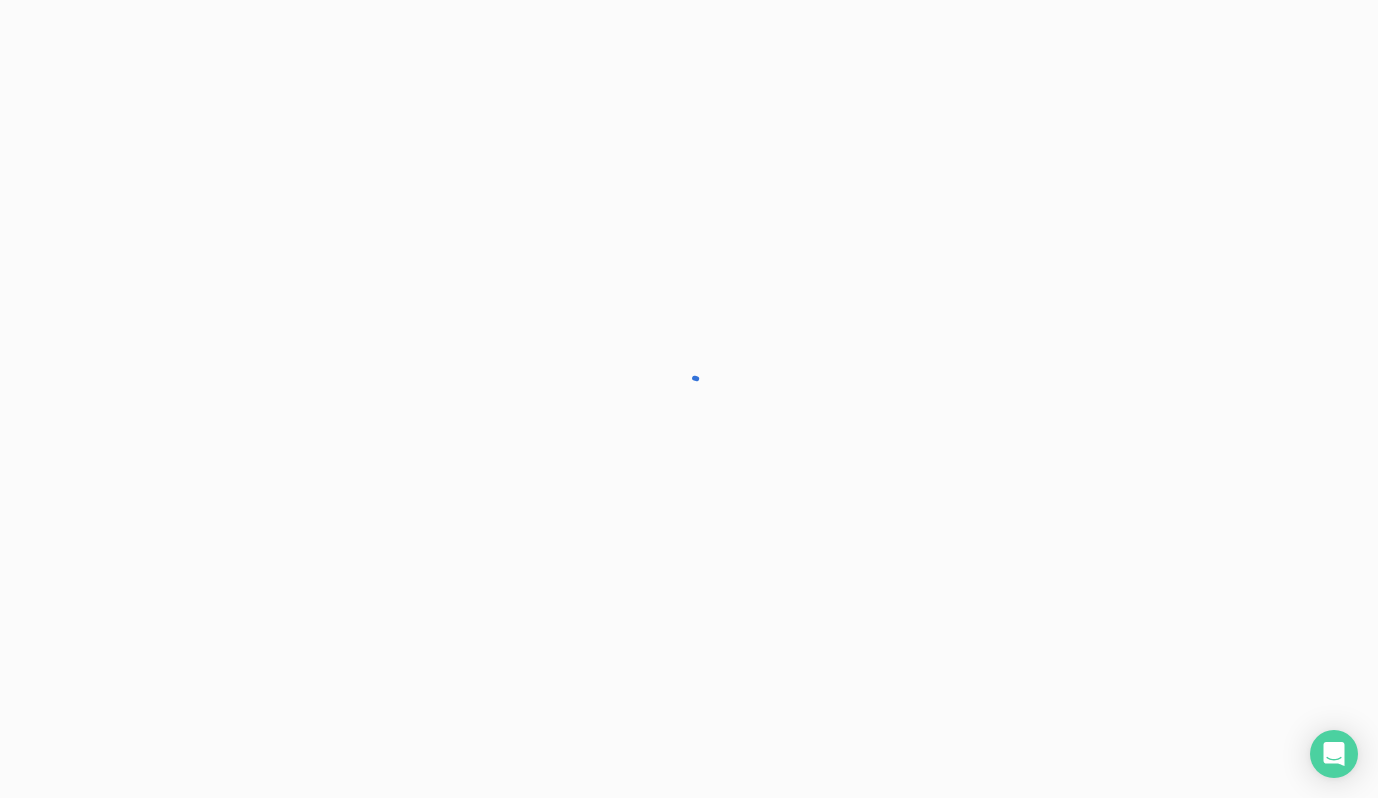 scroll, scrollTop: 0, scrollLeft: 0, axis: both 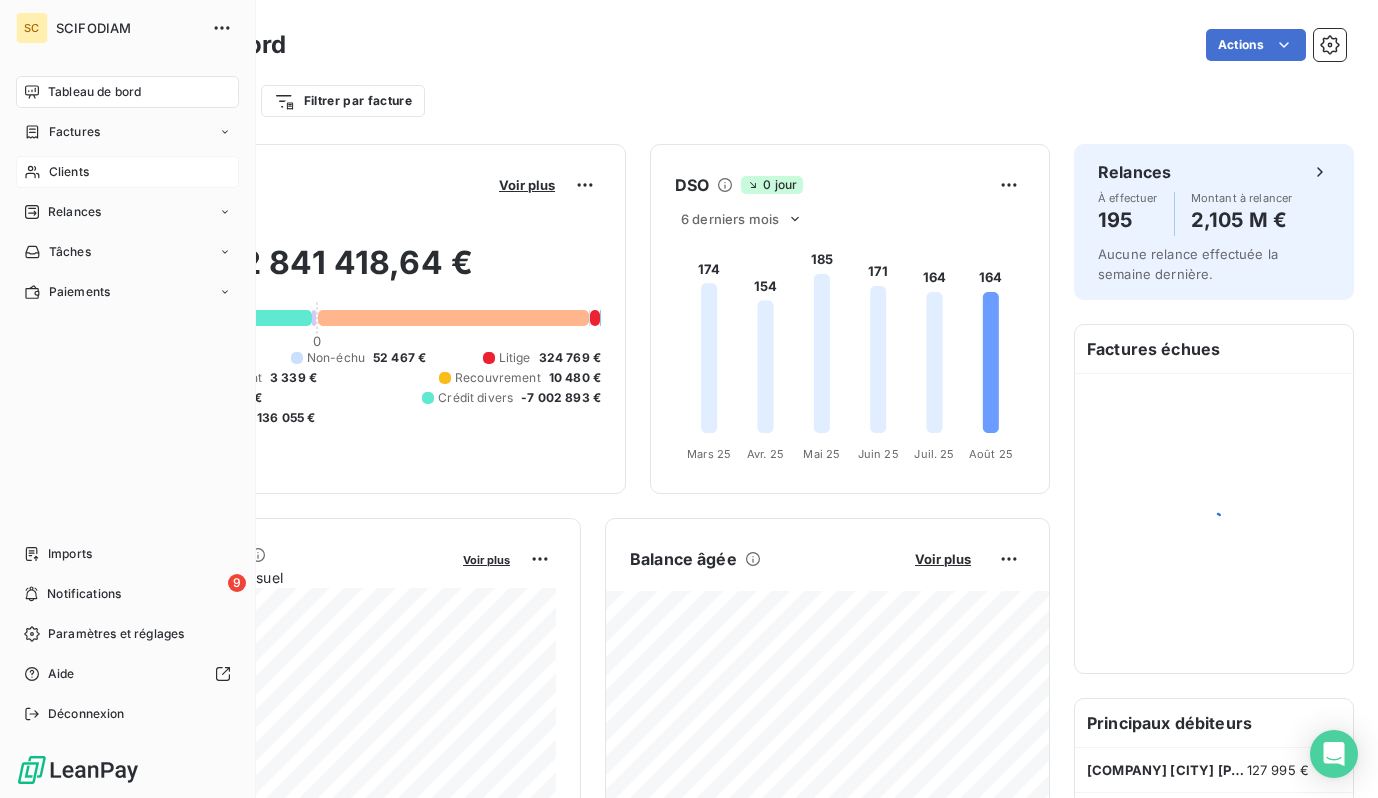 click on "Clients" at bounding box center [69, 172] 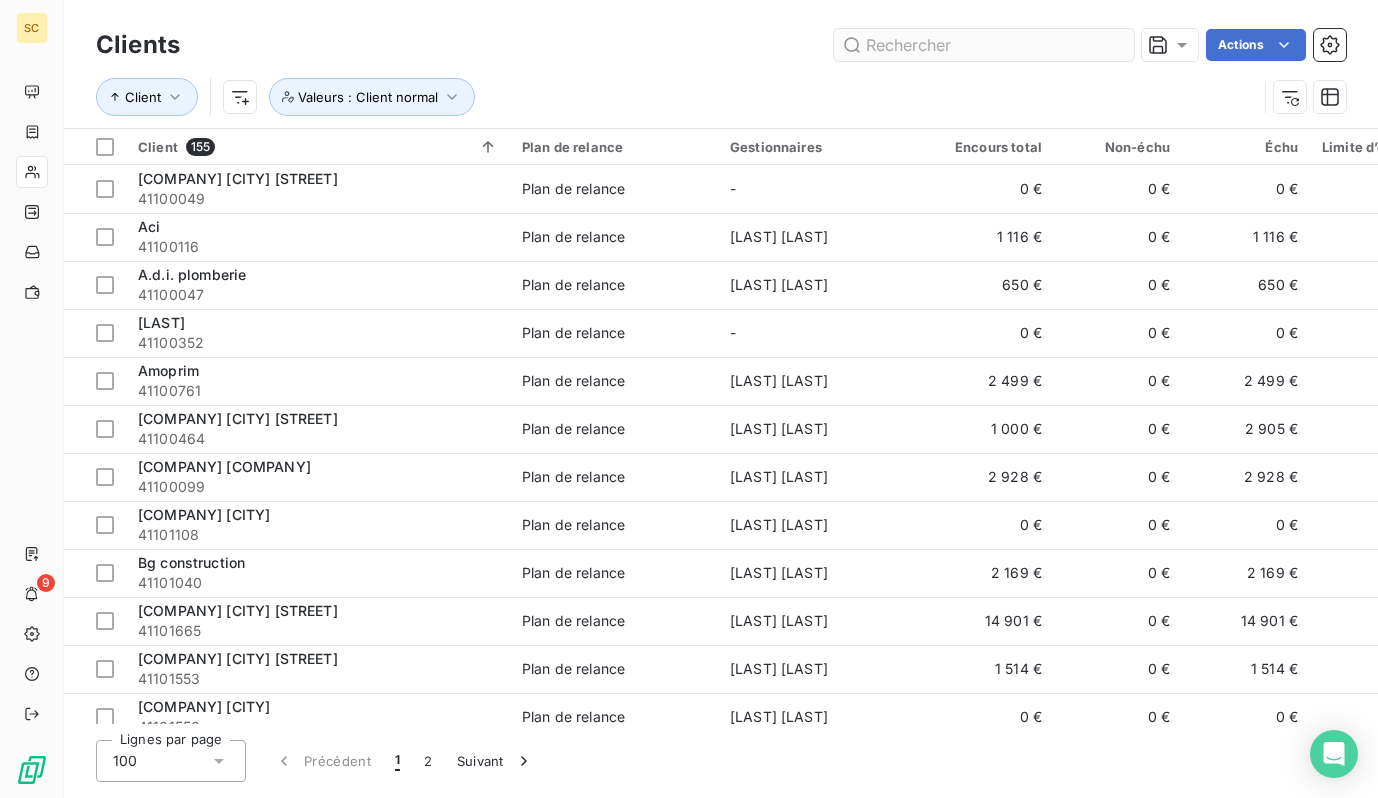 click at bounding box center (984, 45) 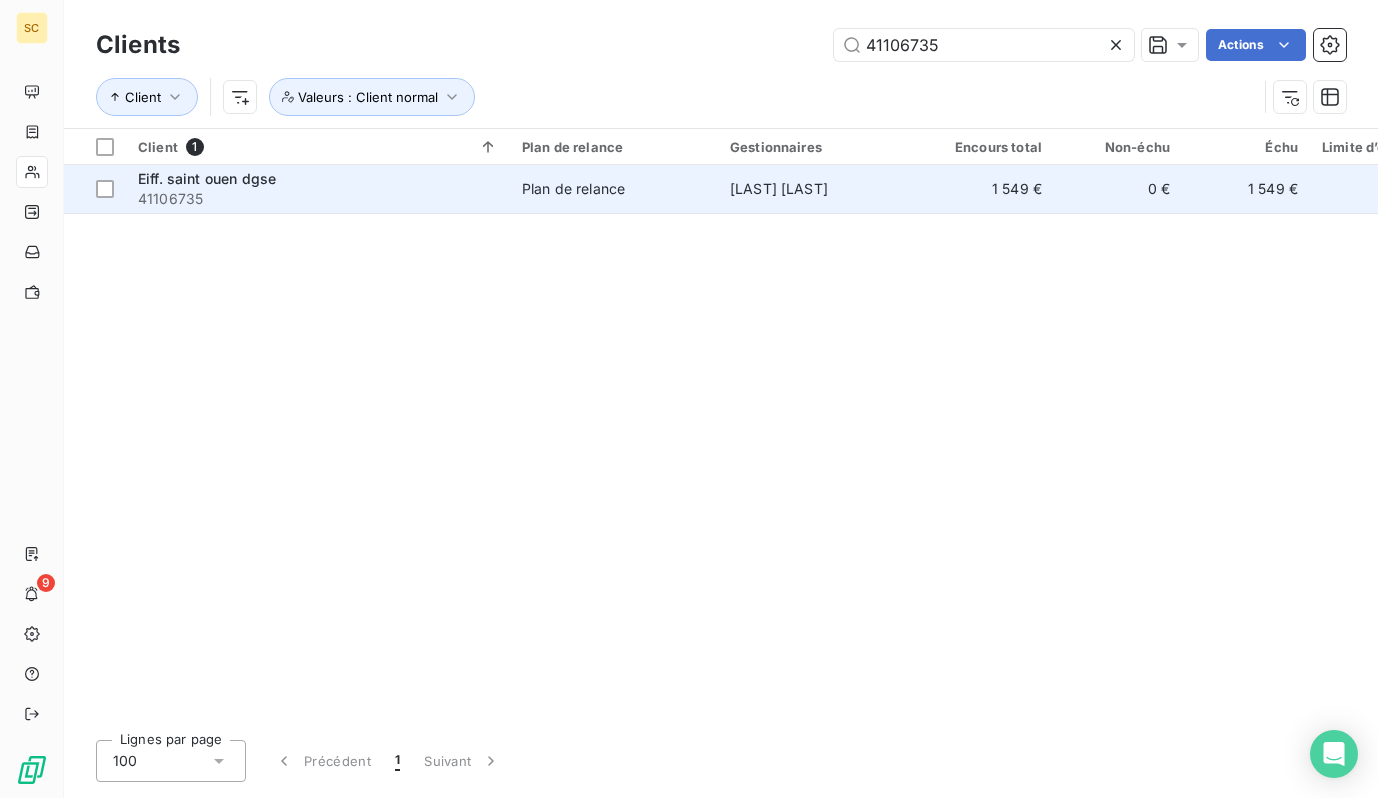 type on "41106735" 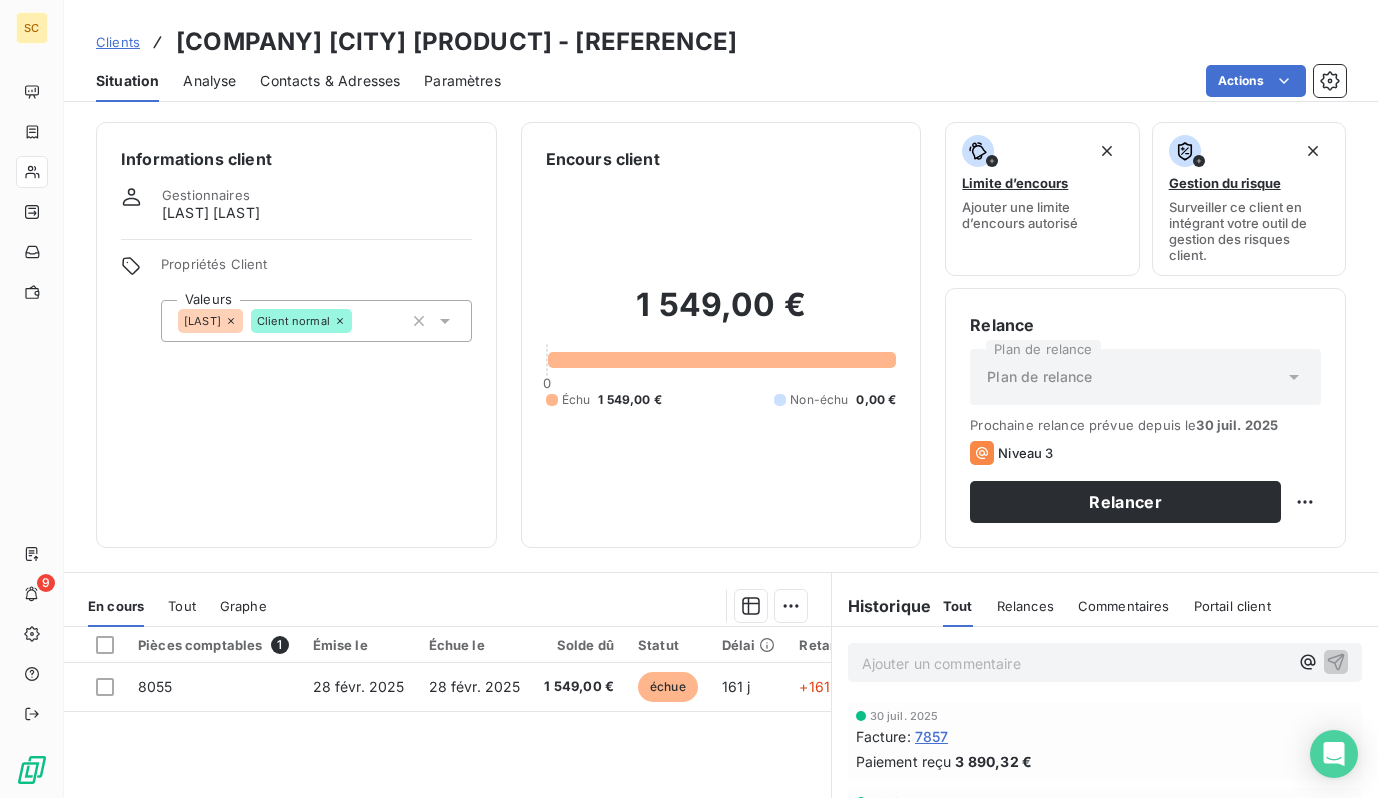 click on "Contacts & Adresses" at bounding box center (330, 81) 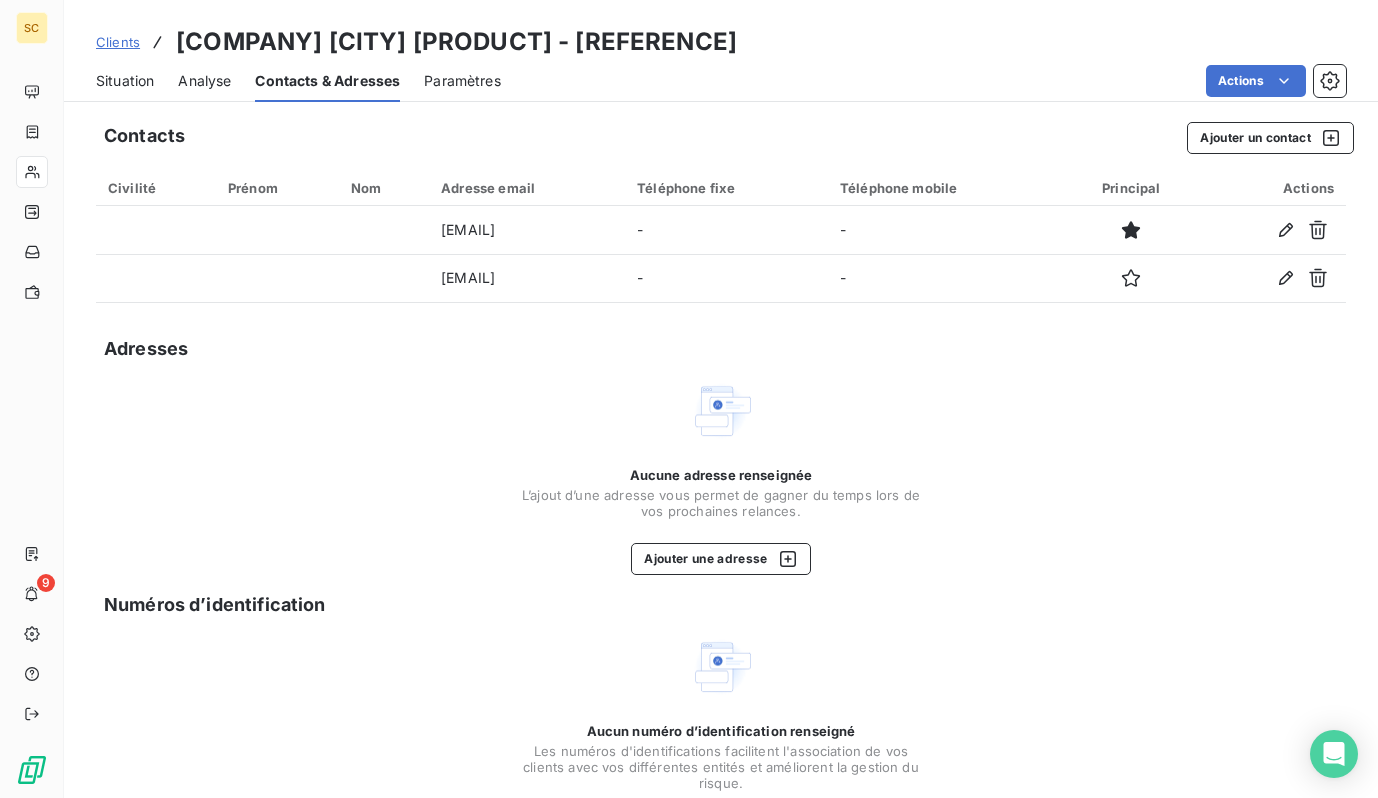 click on "Situation" at bounding box center (125, 81) 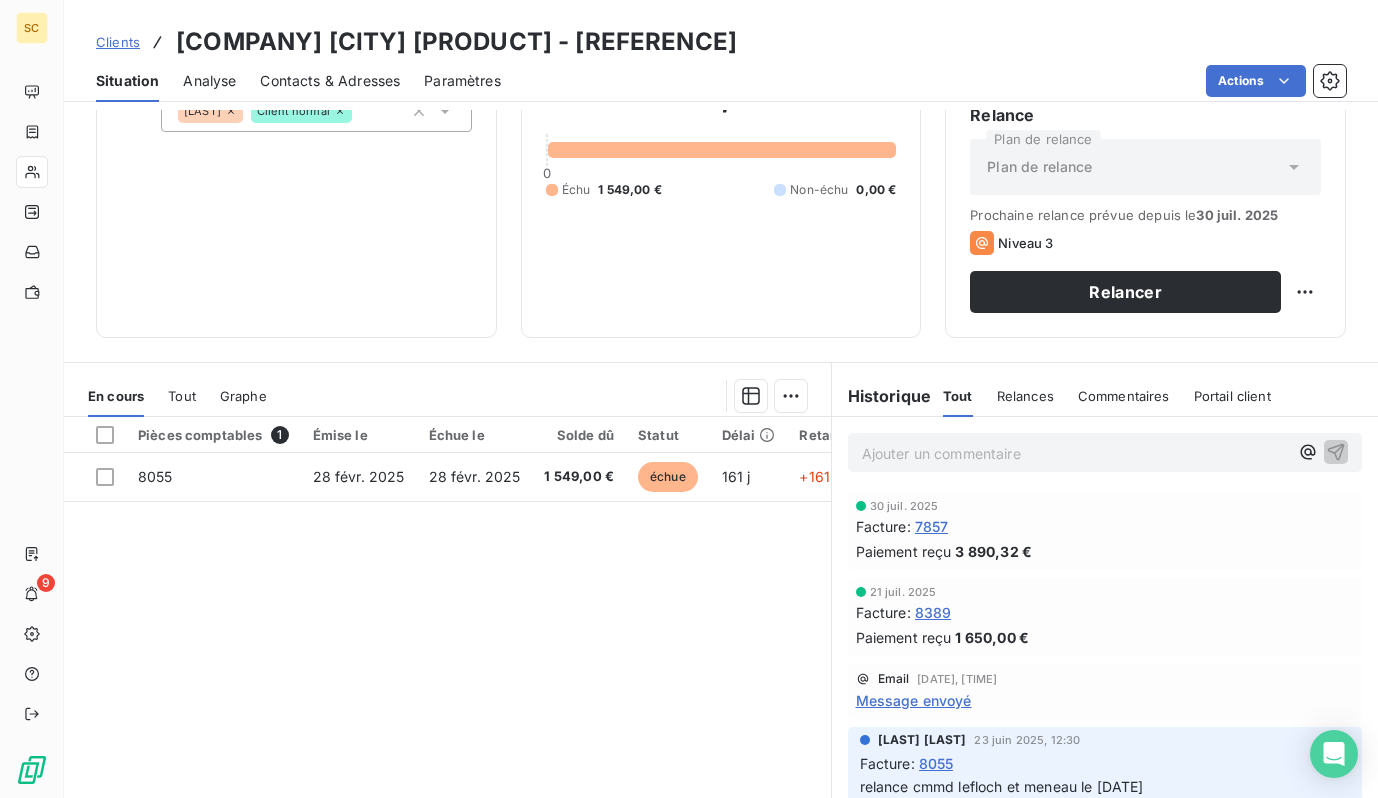 scroll, scrollTop: 236, scrollLeft: 0, axis: vertical 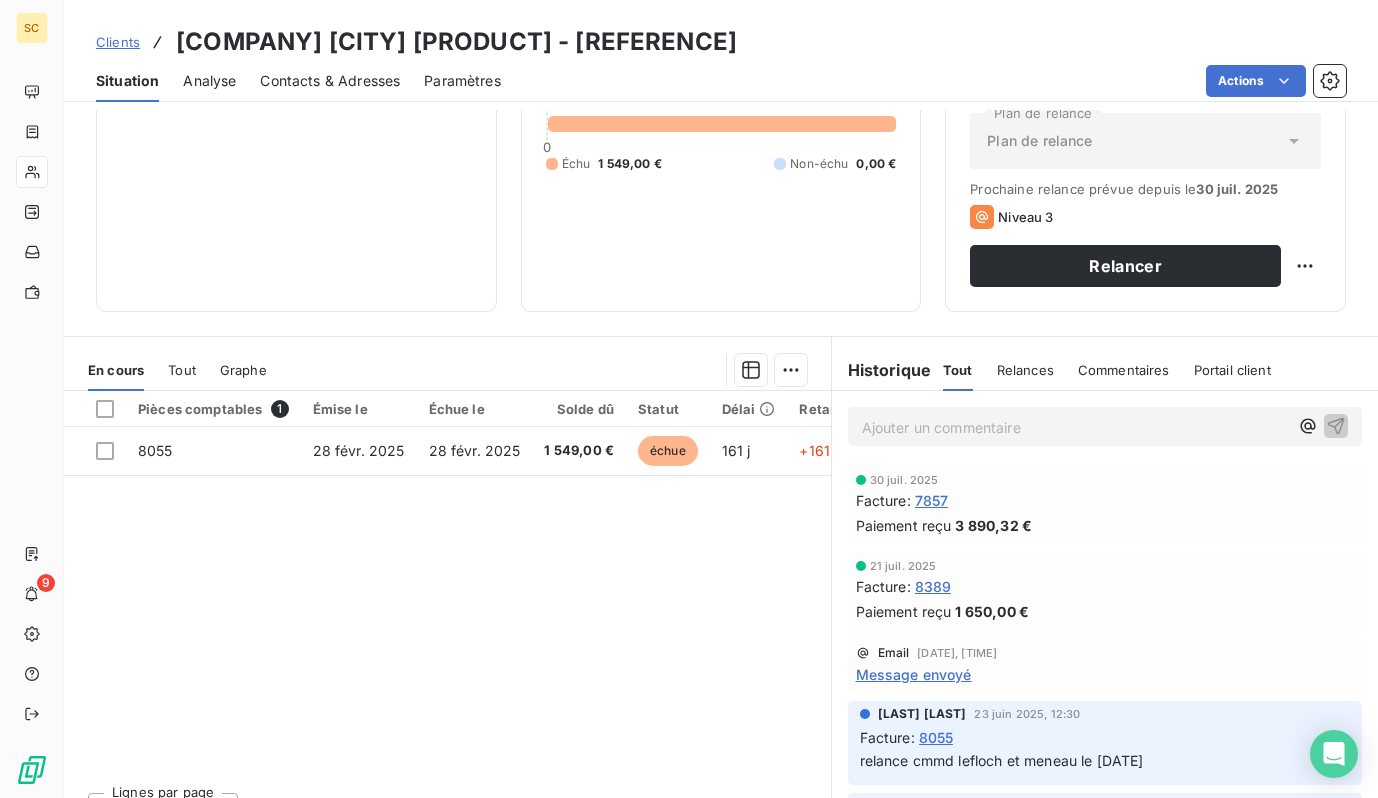 click on "Eiff. saint ouen dgse - 41106735" at bounding box center (456, 42) 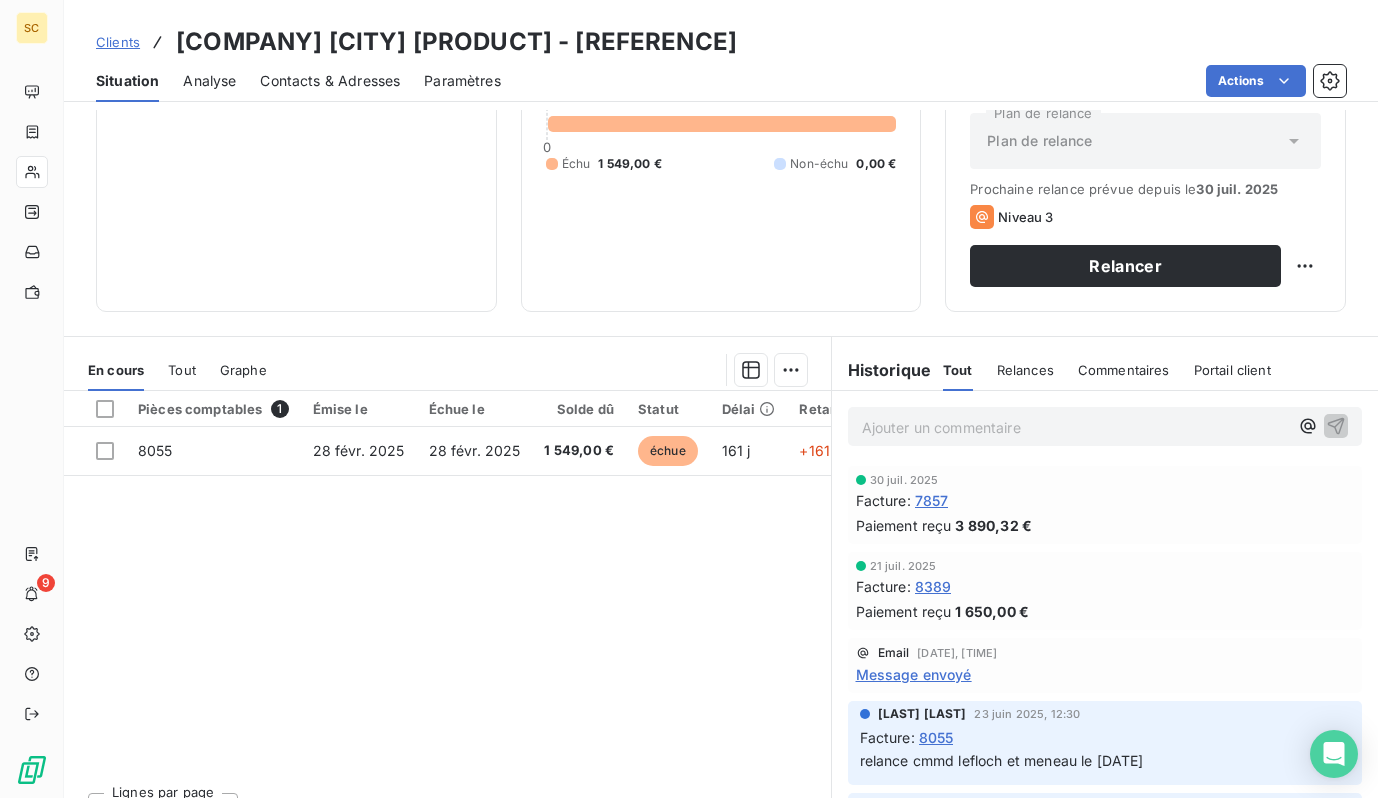 click on "Contacts & Adresses" at bounding box center (330, 81) 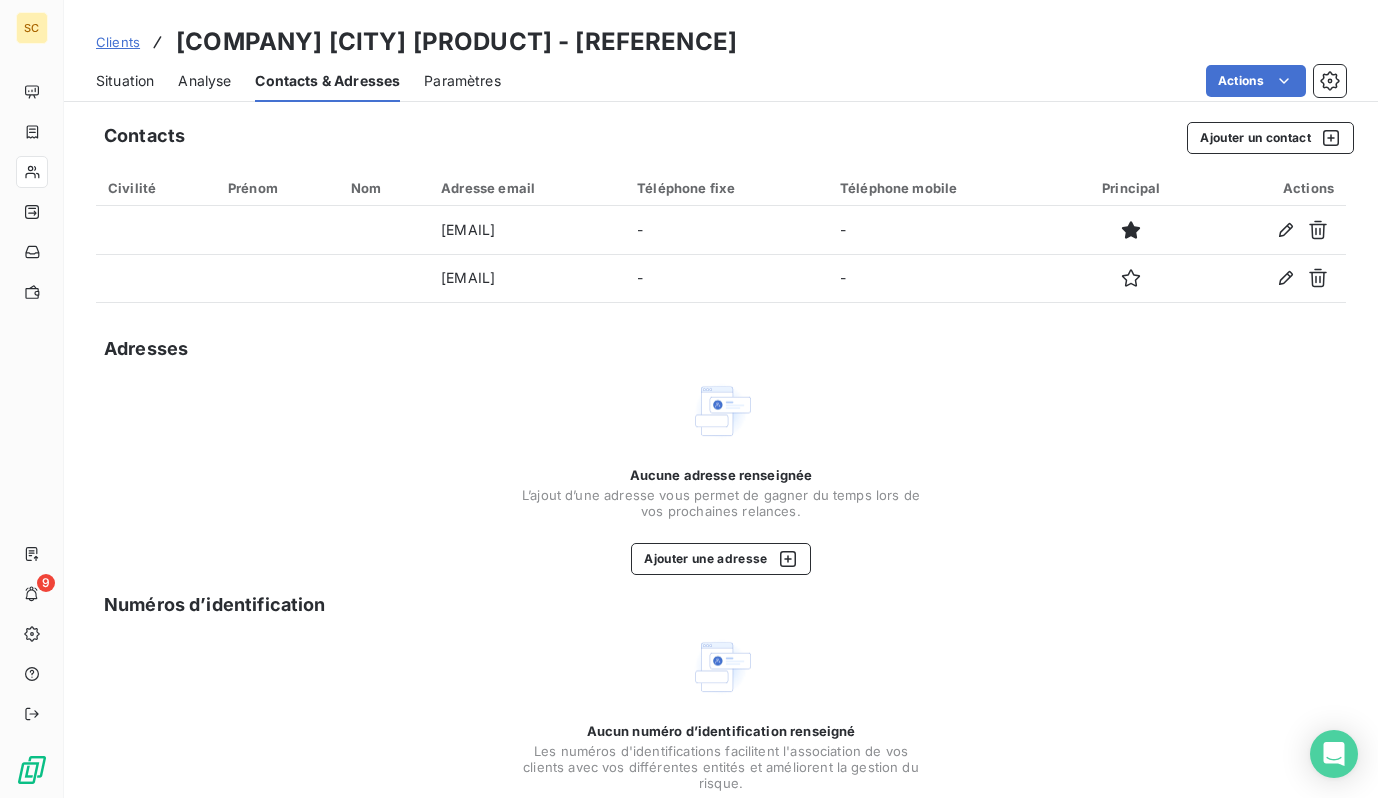 click on "Situation" at bounding box center (125, 81) 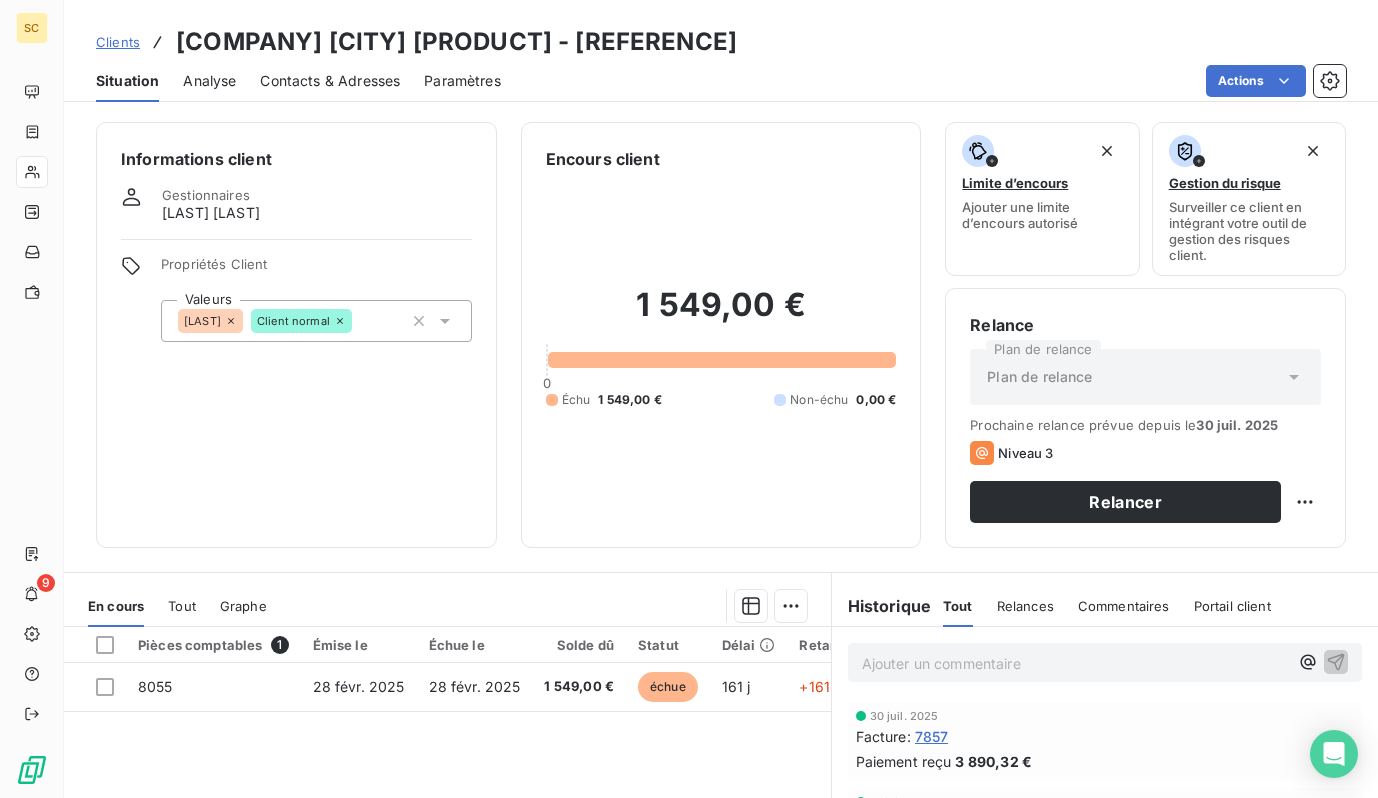 click on "Ajouter un commentaire ﻿" at bounding box center [1075, 663] 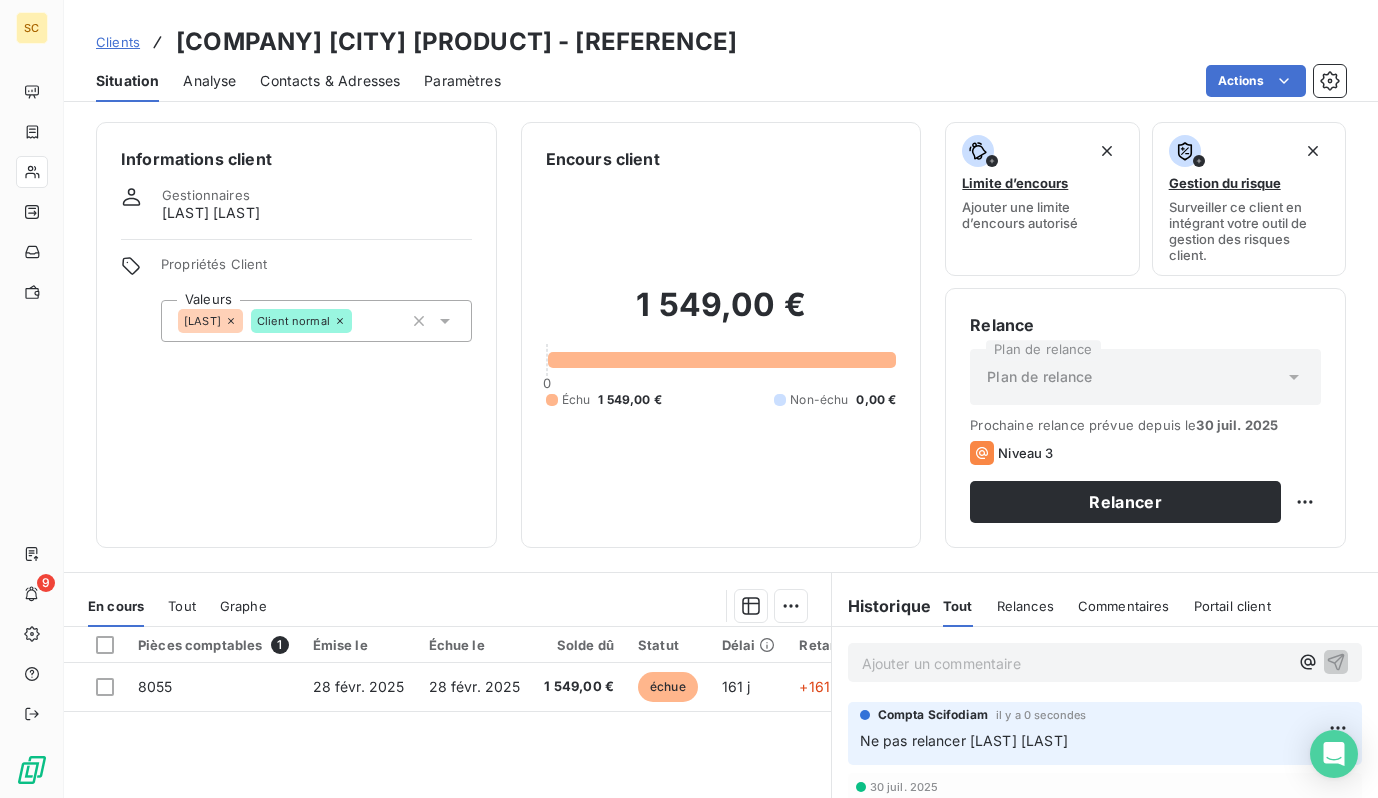 click on "Eiff. saint ouen dgse - 41106735" at bounding box center [456, 42] 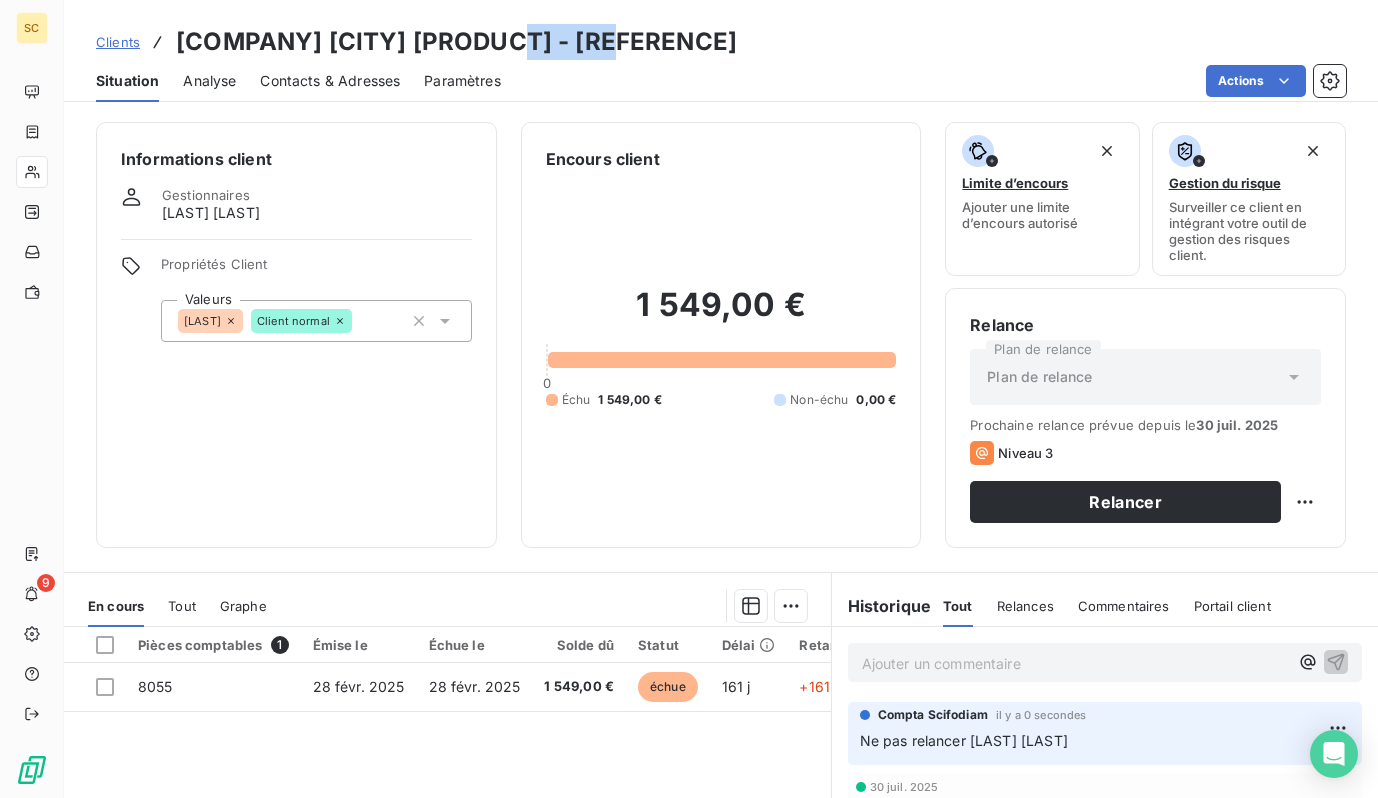drag, startPoint x: 550, startPoint y: 39, endPoint x: 442, endPoint y: 42, distance: 108.04166 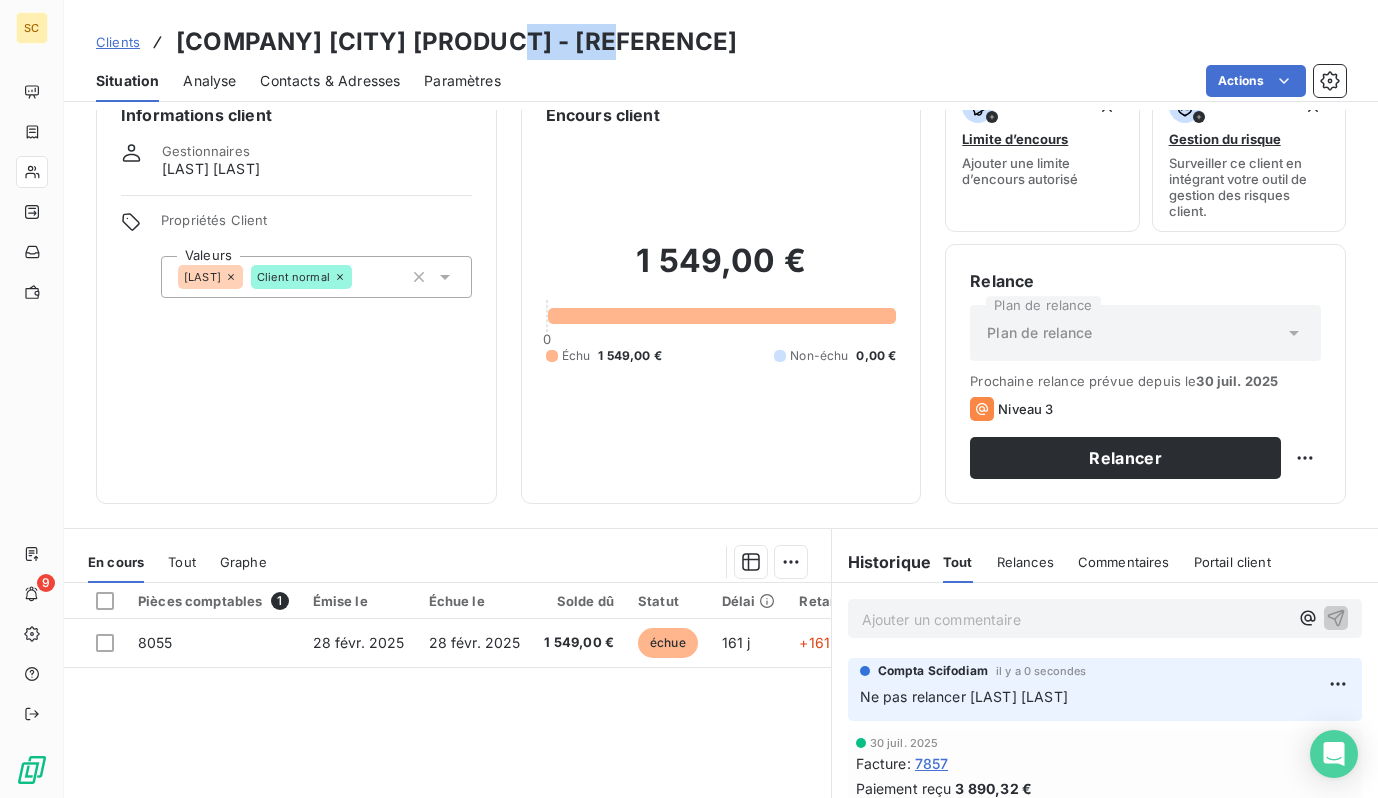 scroll, scrollTop: 46, scrollLeft: 0, axis: vertical 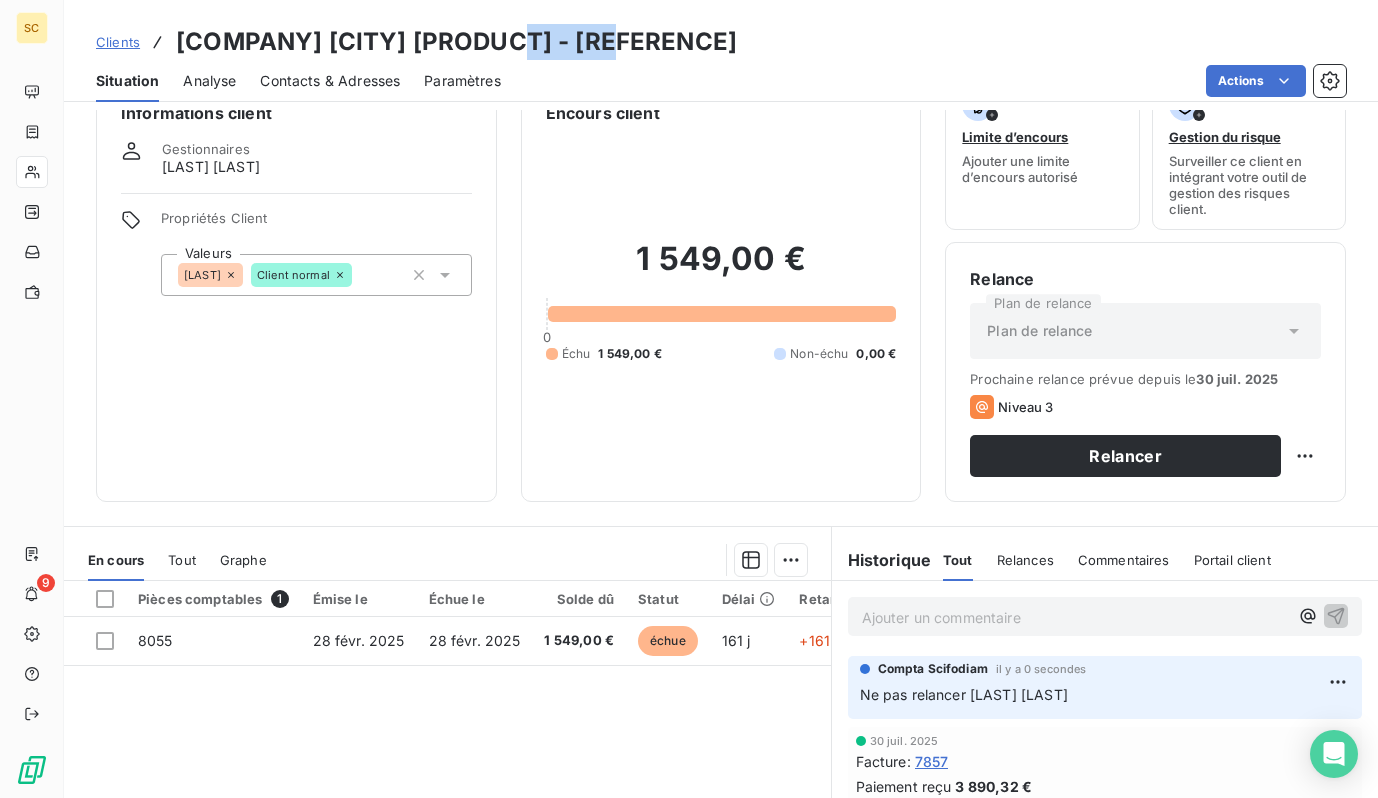click on "Clients" at bounding box center [118, 42] 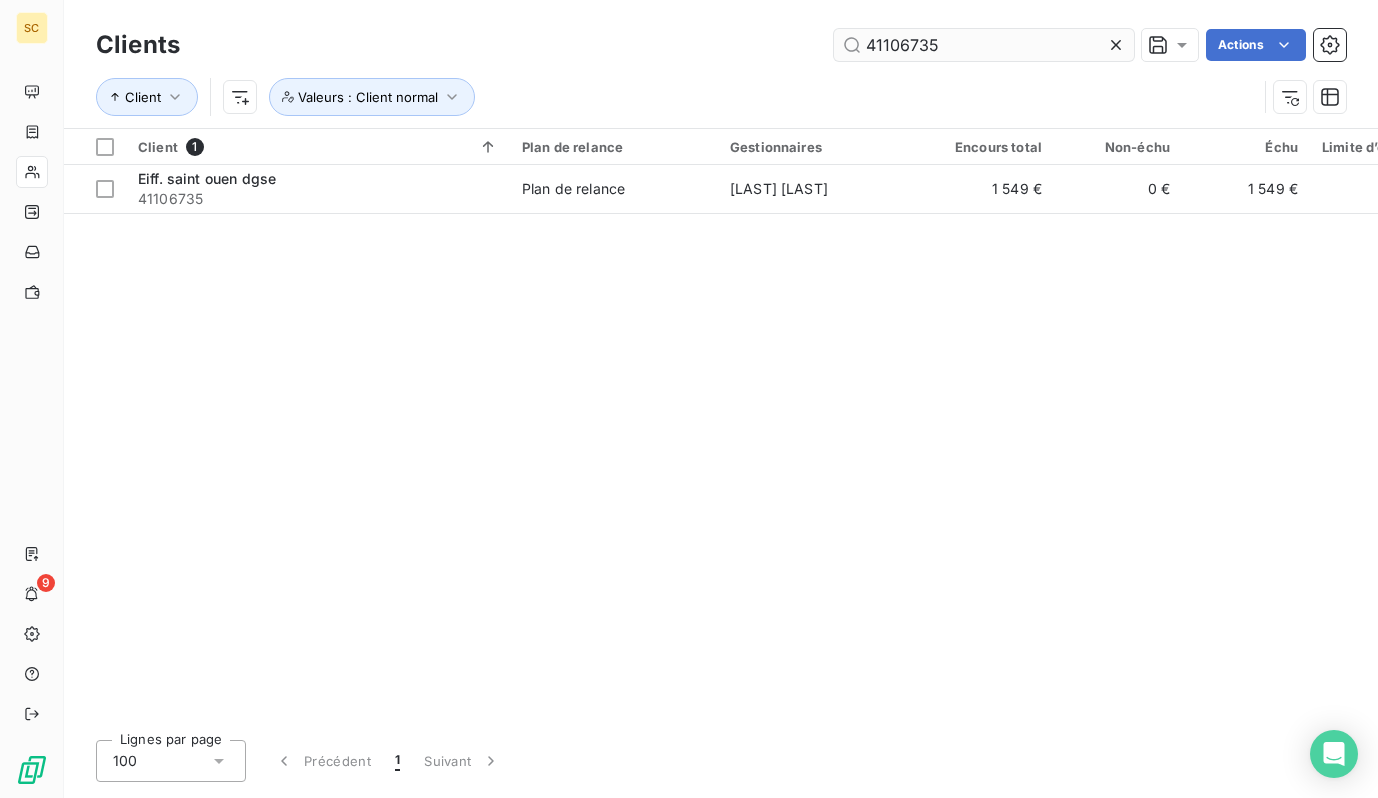 click on "41106735" at bounding box center [984, 45] 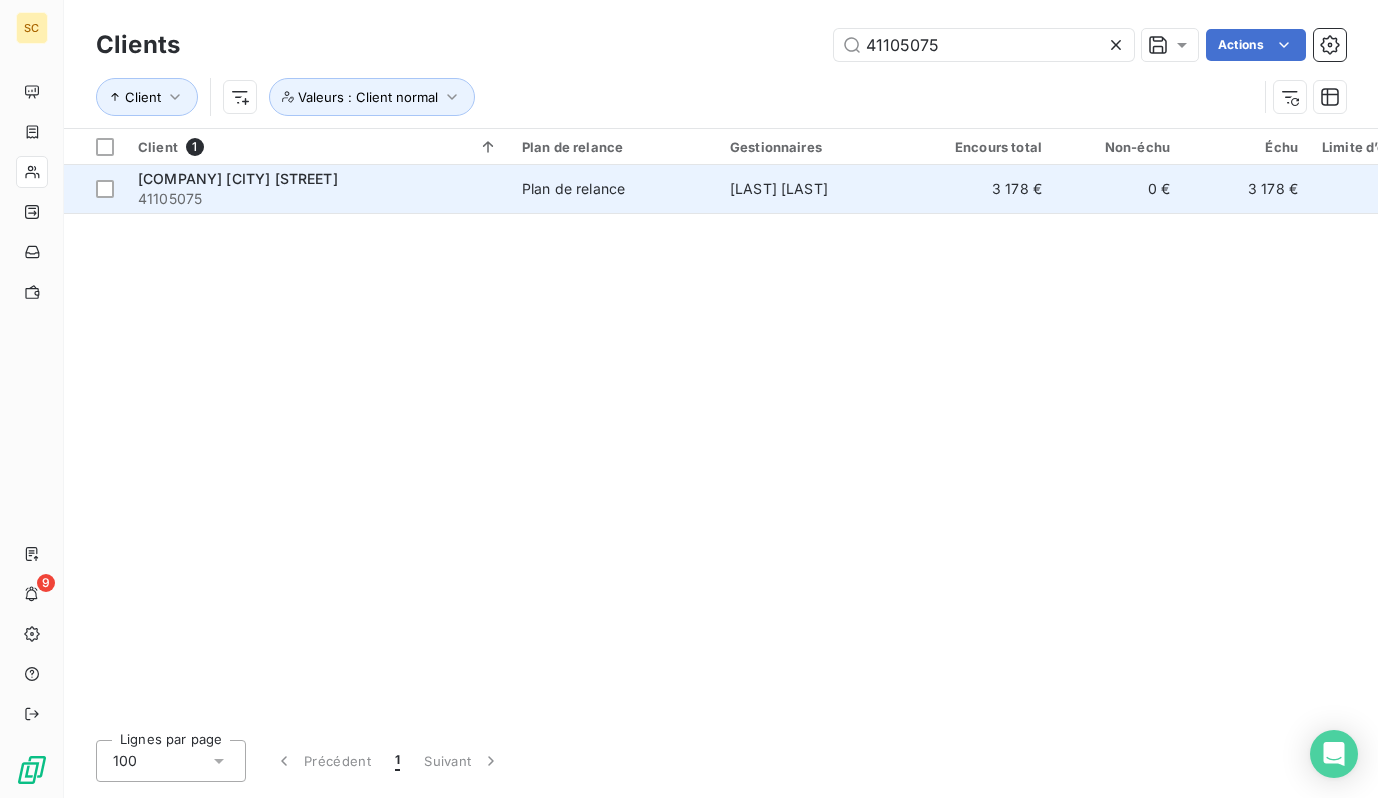 type on "41105075" 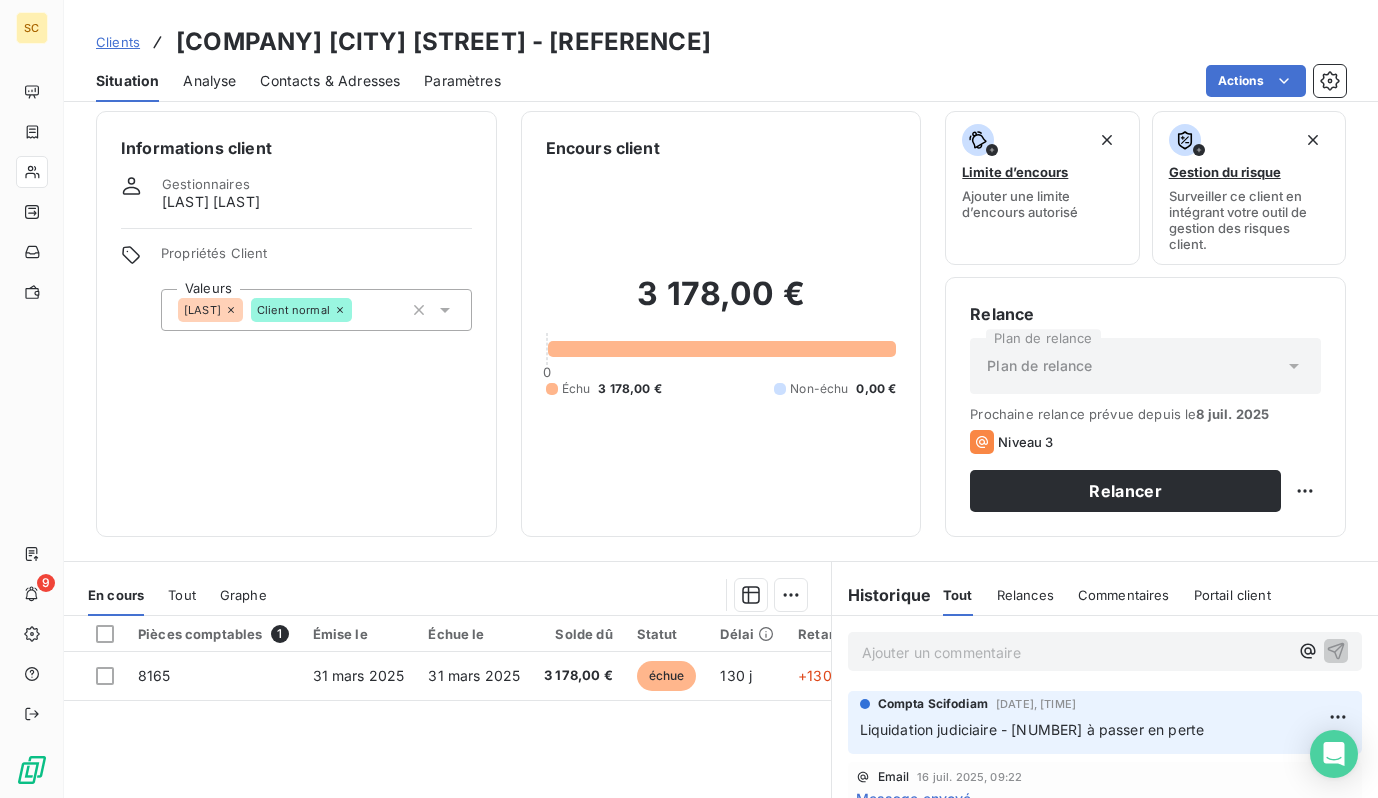 scroll, scrollTop: 12, scrollLeft: 0, axis: vertical 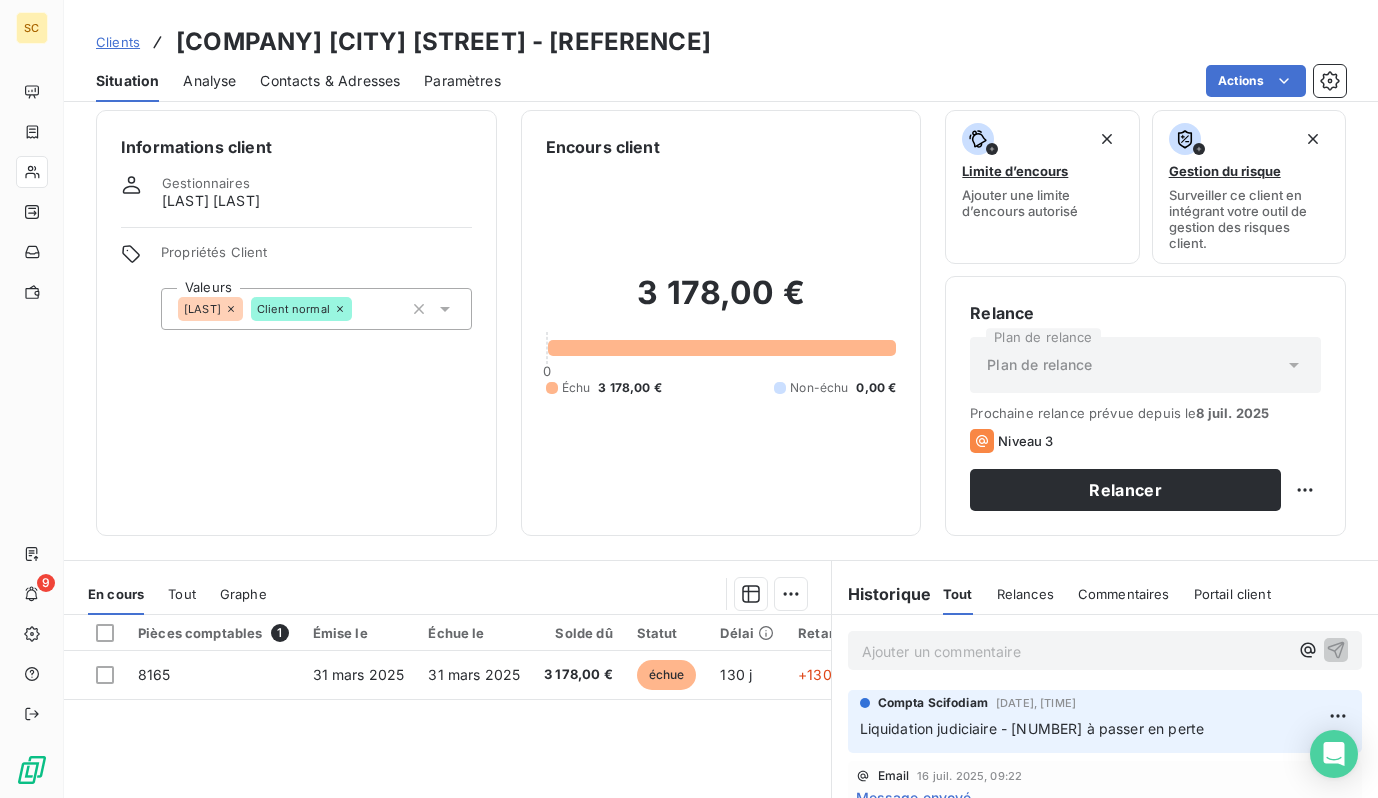 click on "Contacts & Adresses" at bounding box center [330, 81] 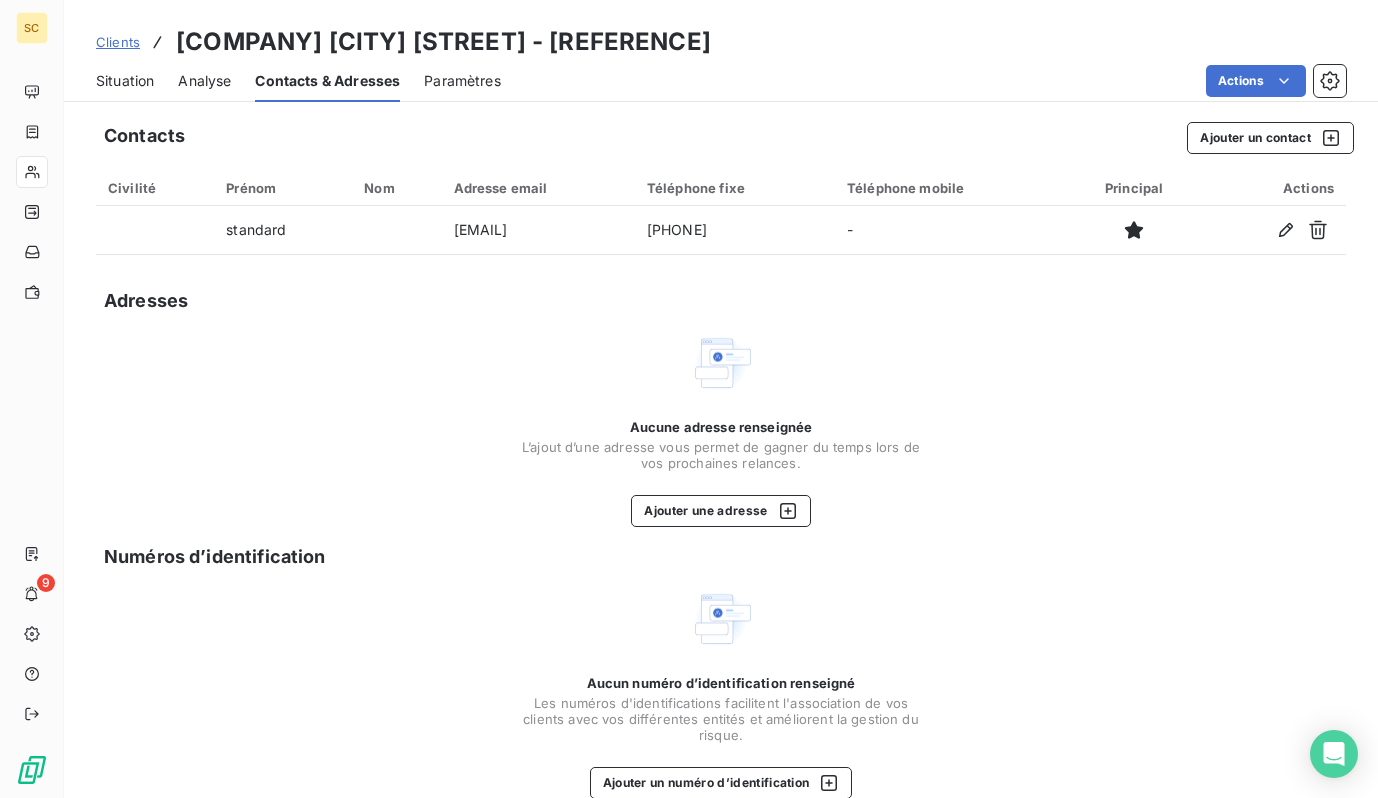 click on "Situation" at bounding box center (125, 81) 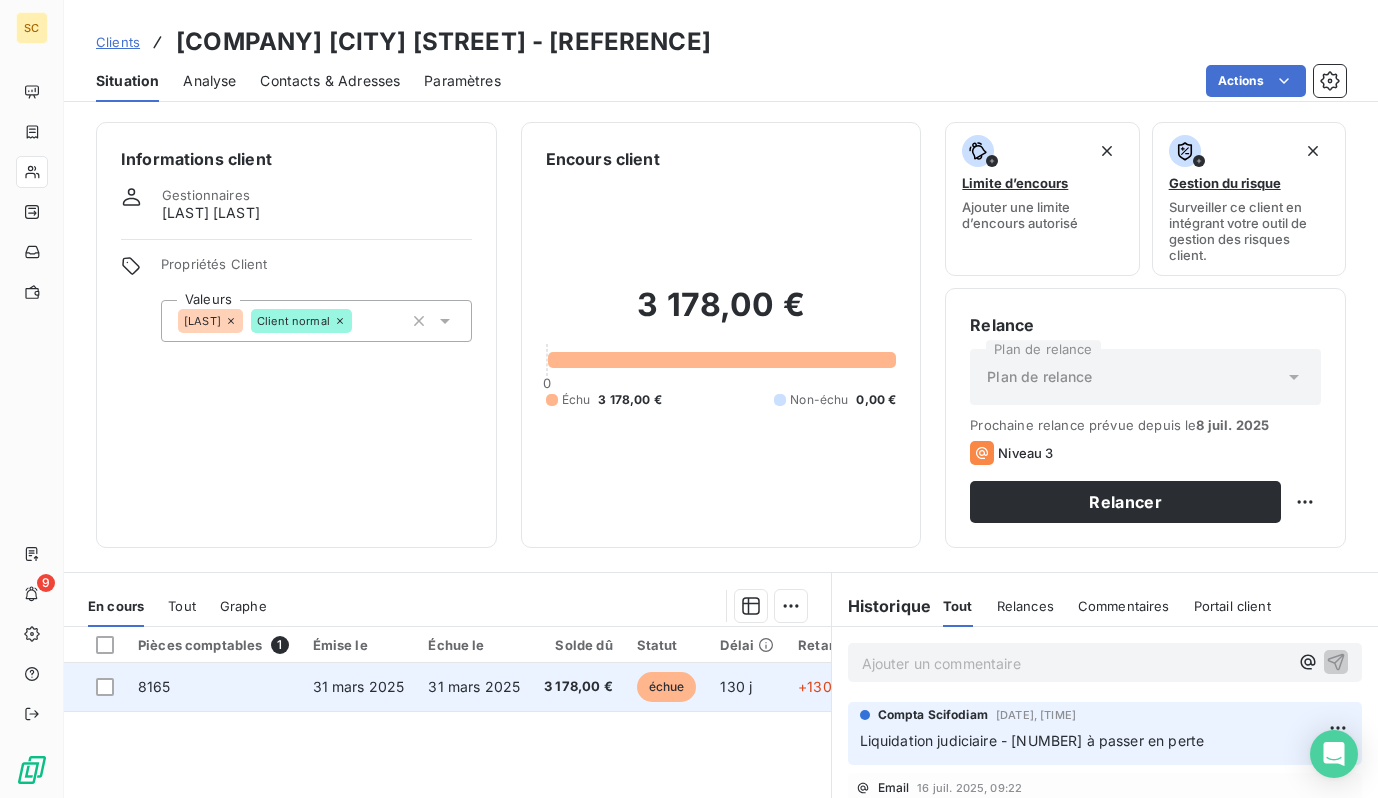 click on "31 mars 2025" at bounding box center (474, 686) 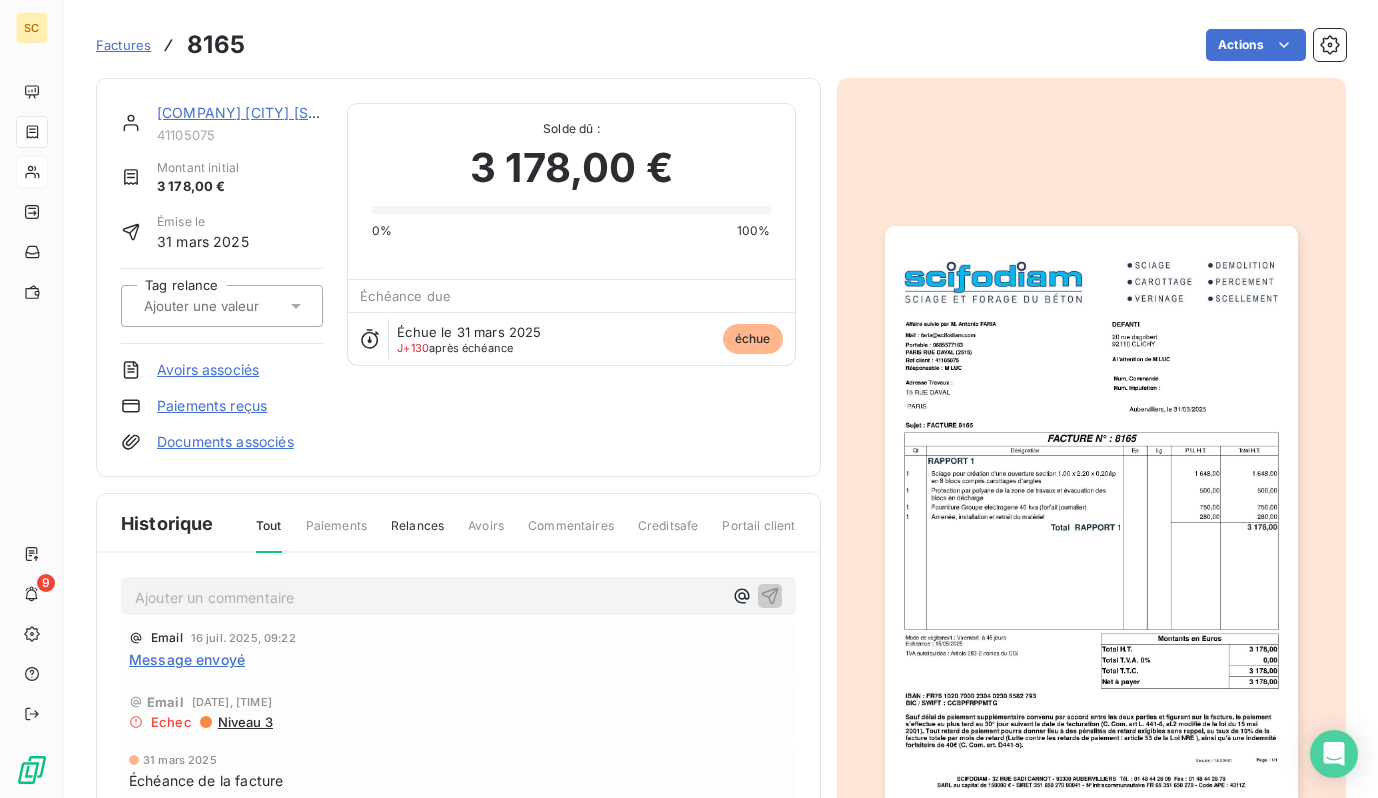 click at bounding box center [1091, 518] 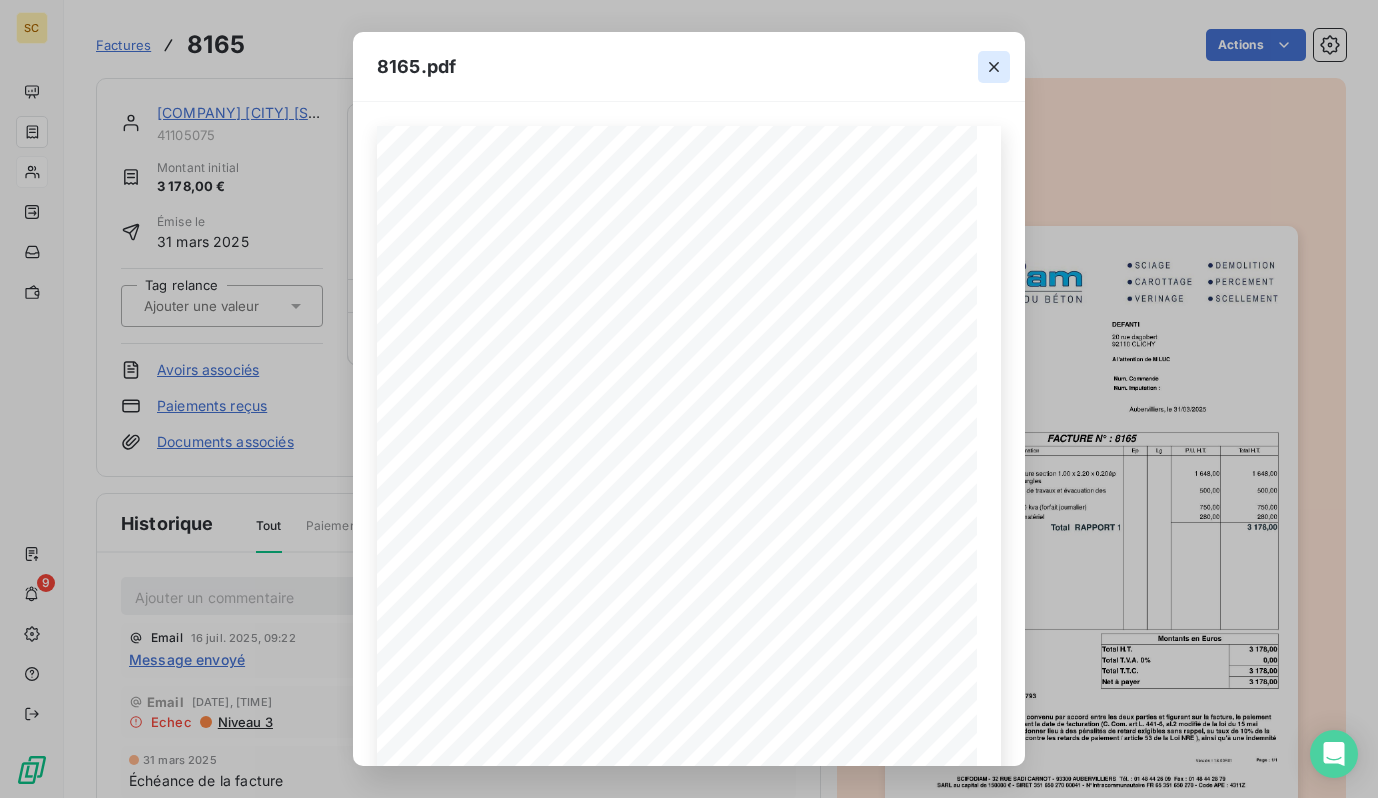 click at bounding box center (994, 67) 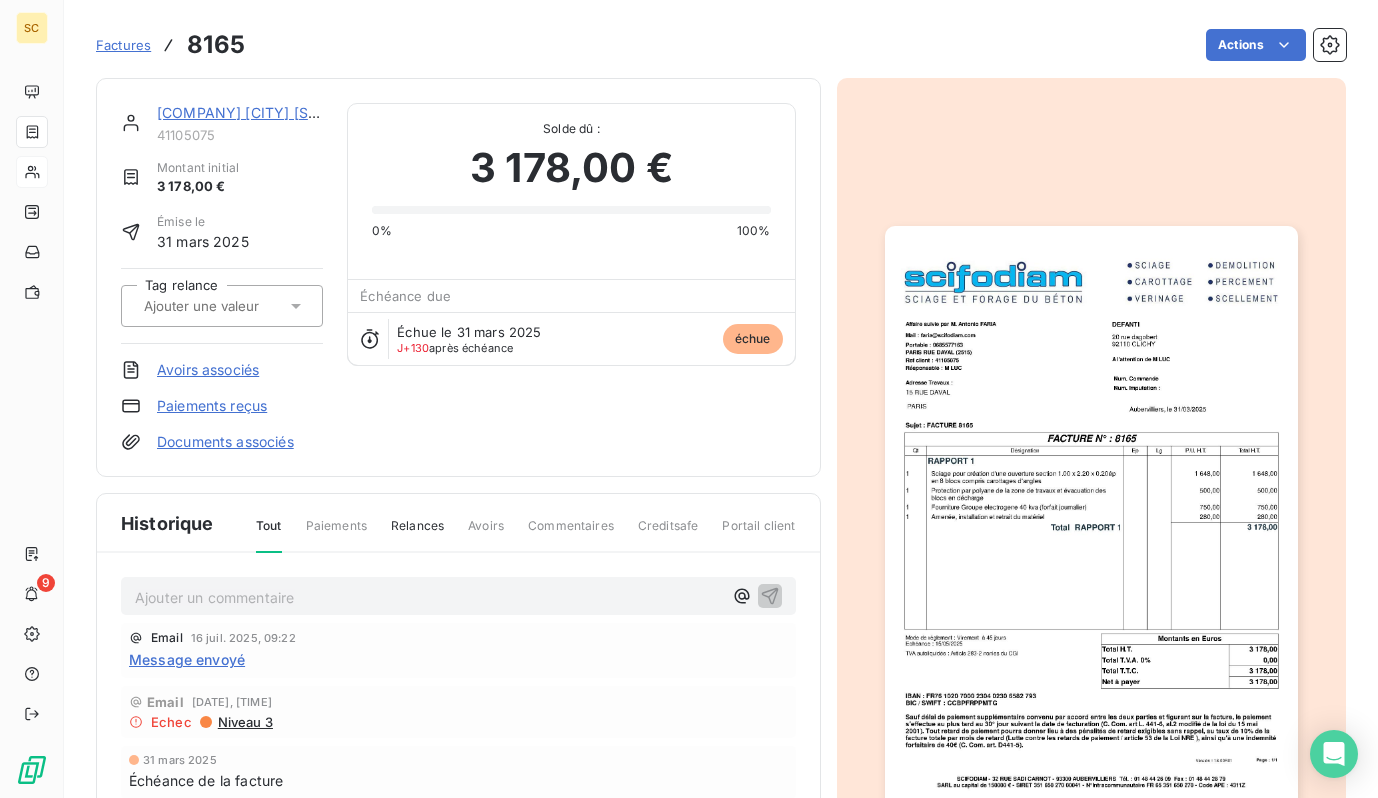 click on "De fanti kremlin bicetre c. gide" at bounding box center (257, 112) 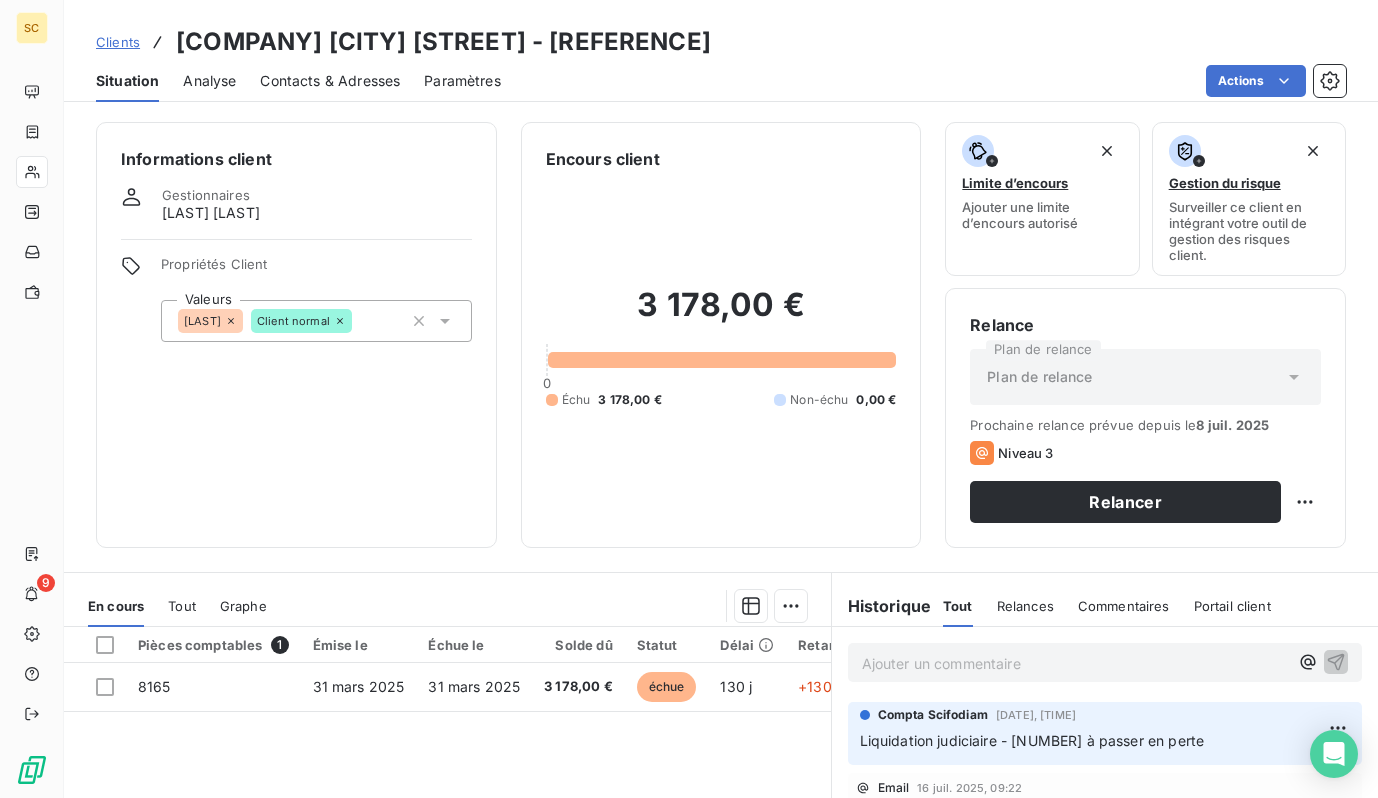 drag, startPoint x: 177, startPoint y: 43, endPoint x: 664, endPoint y: 35, distance: 487.0657 